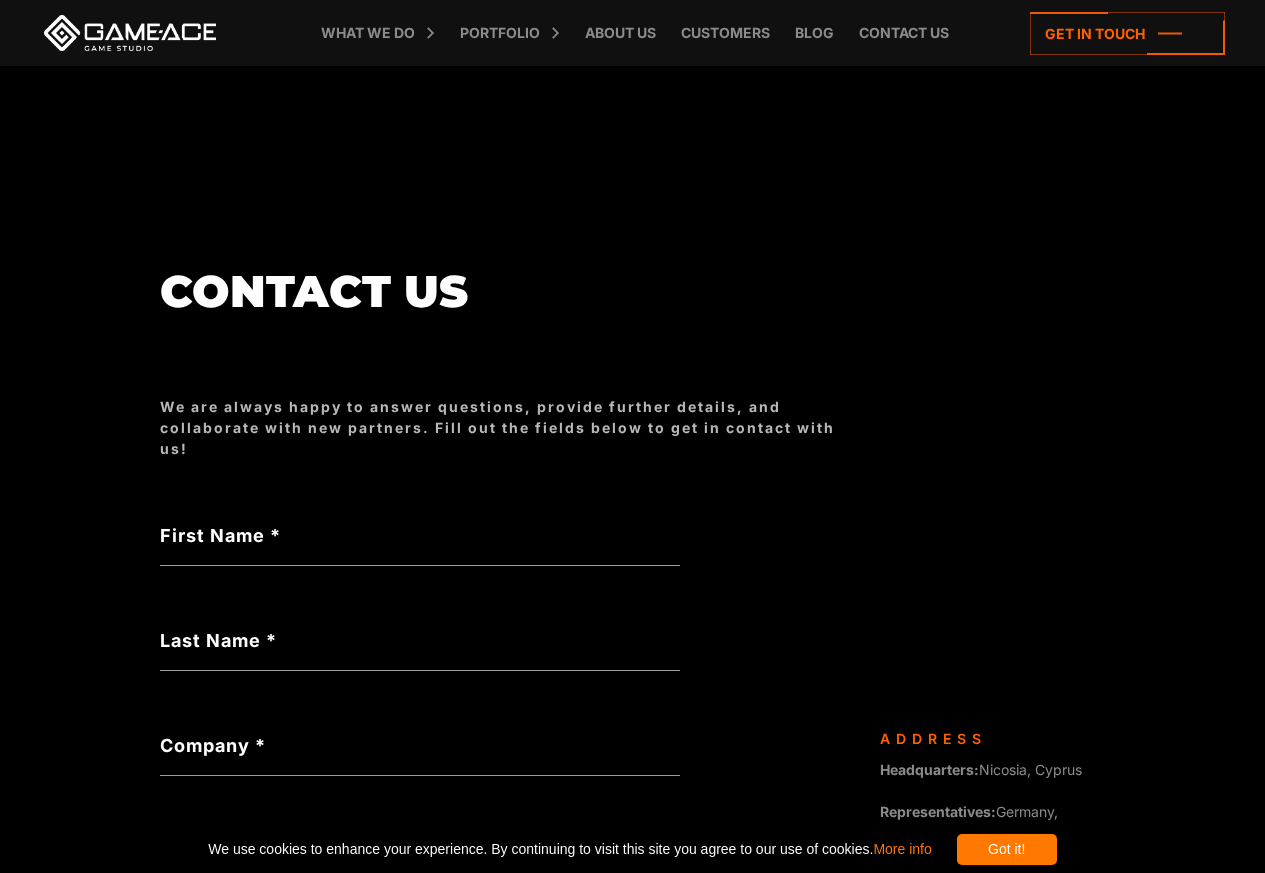 scroll, scrollTop: 0, scrollLeft: 0, axis: both 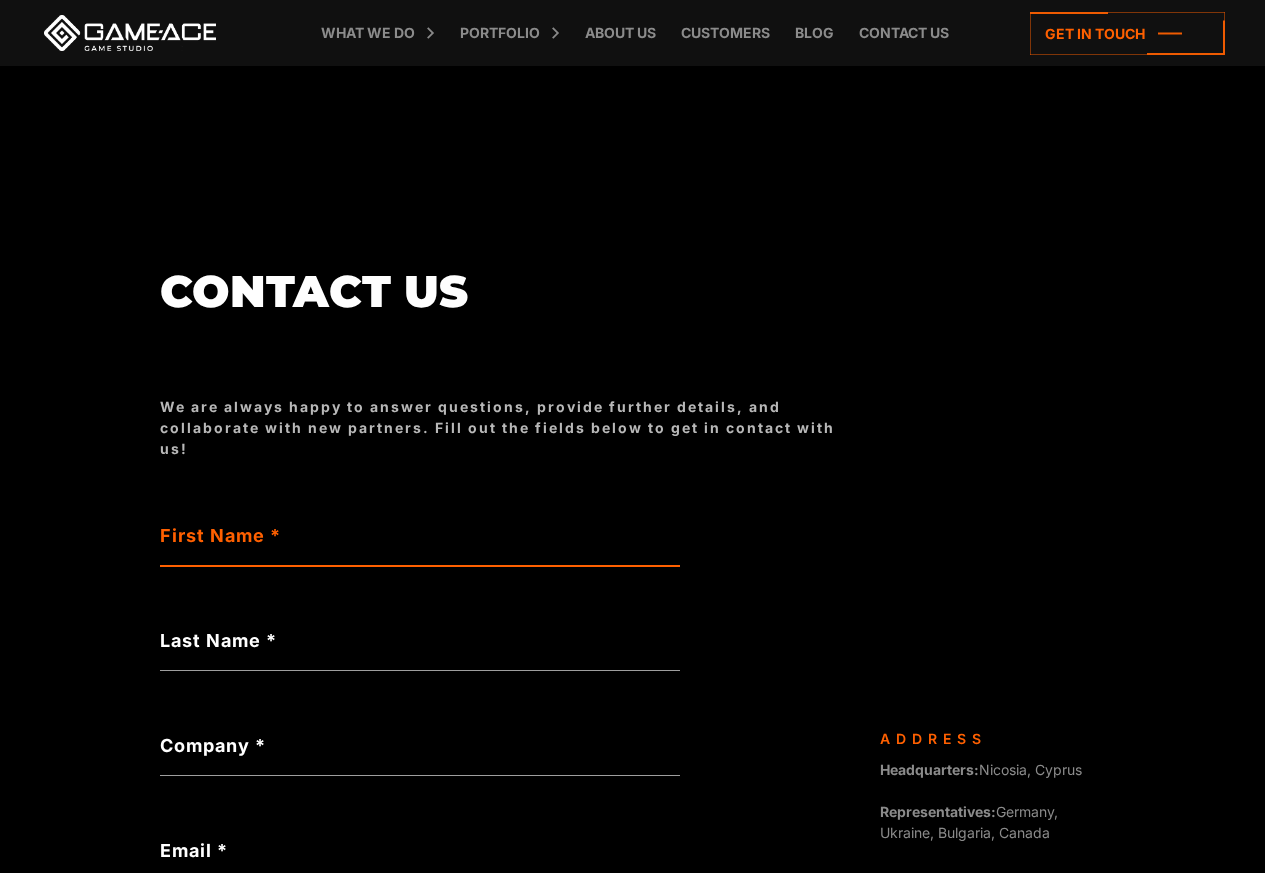 click on "First Name *" at bounding box center [420, 543] 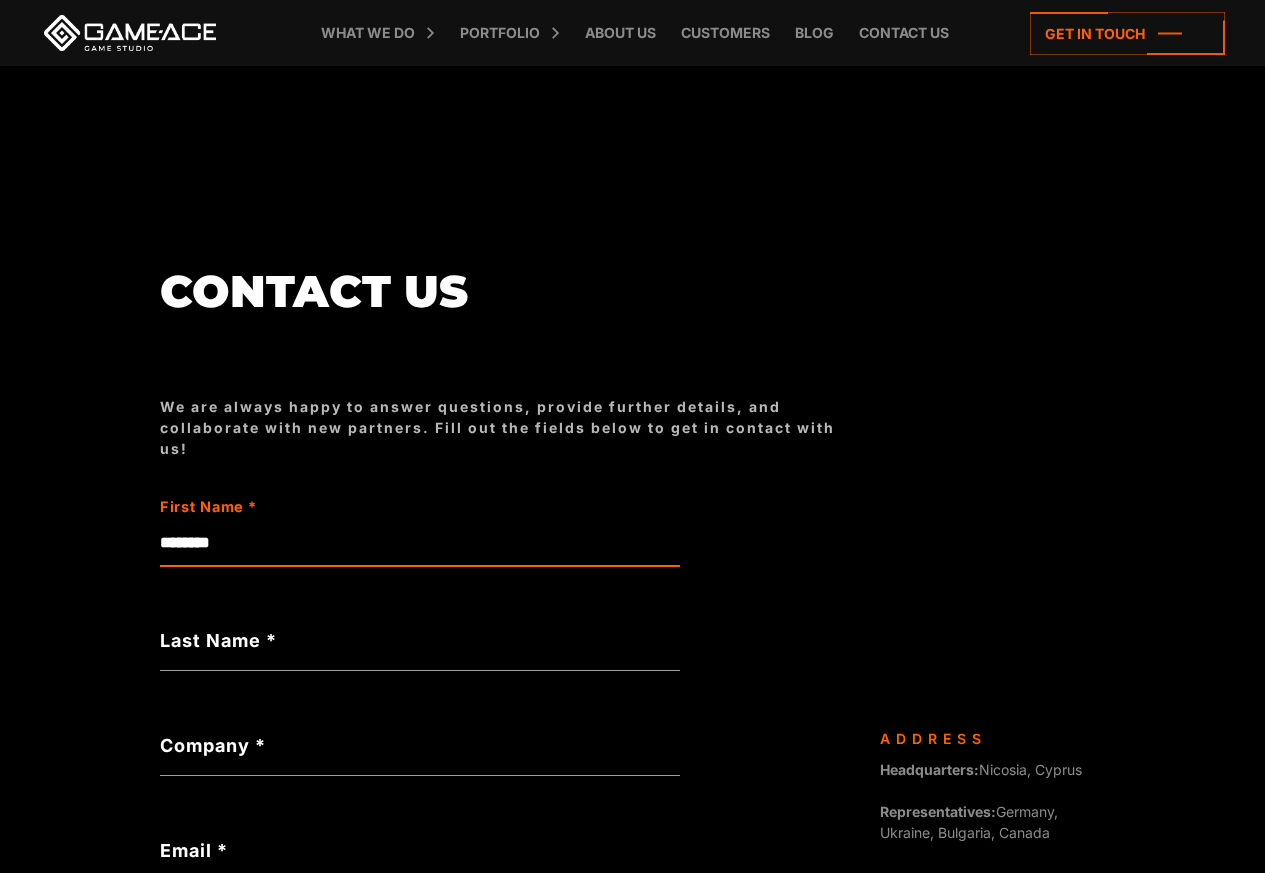 type on "********" 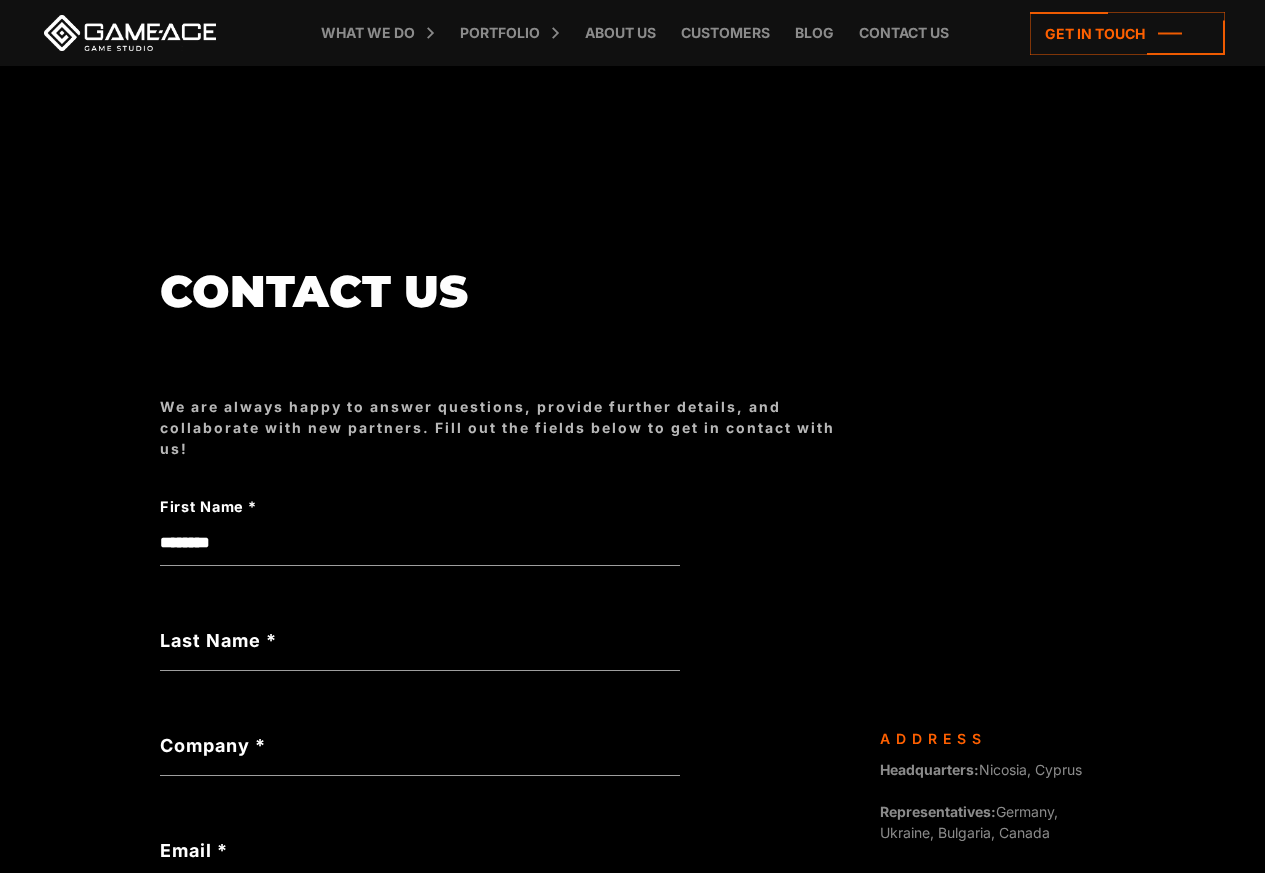 click on "Not a valid name" at bounding box center [420, 679] 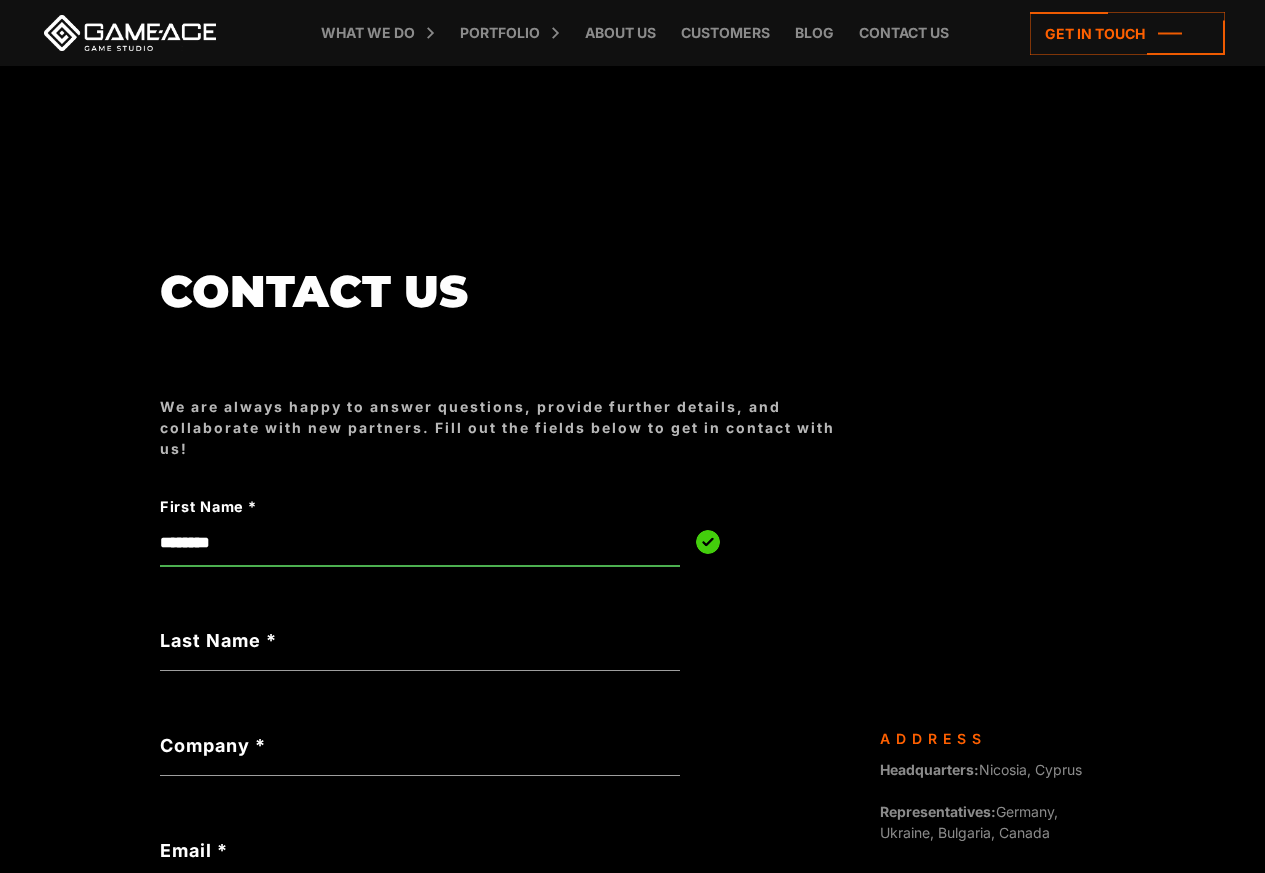 click on "Company *" at bounding box center [420, 745] 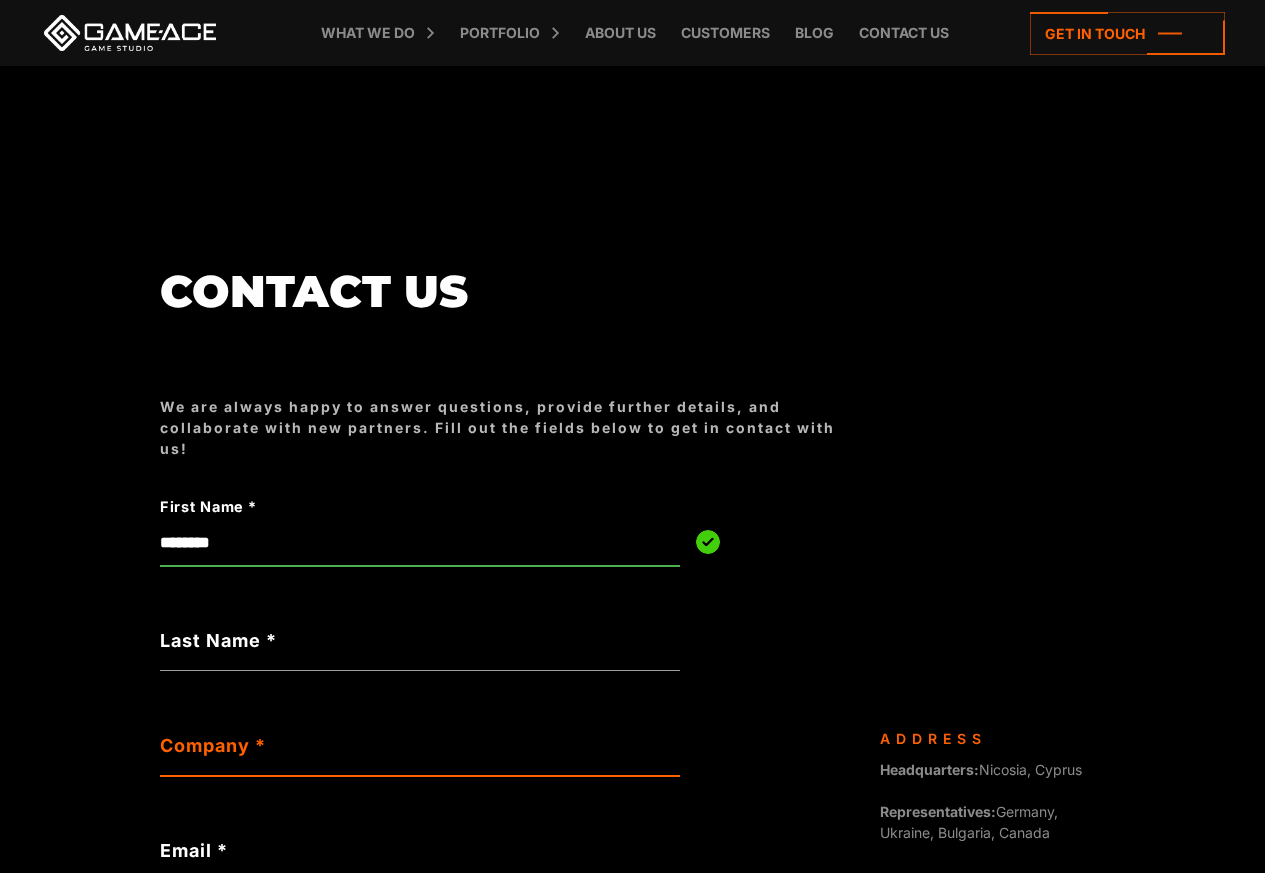 click on "Company *" at bounding box center (420, 753) 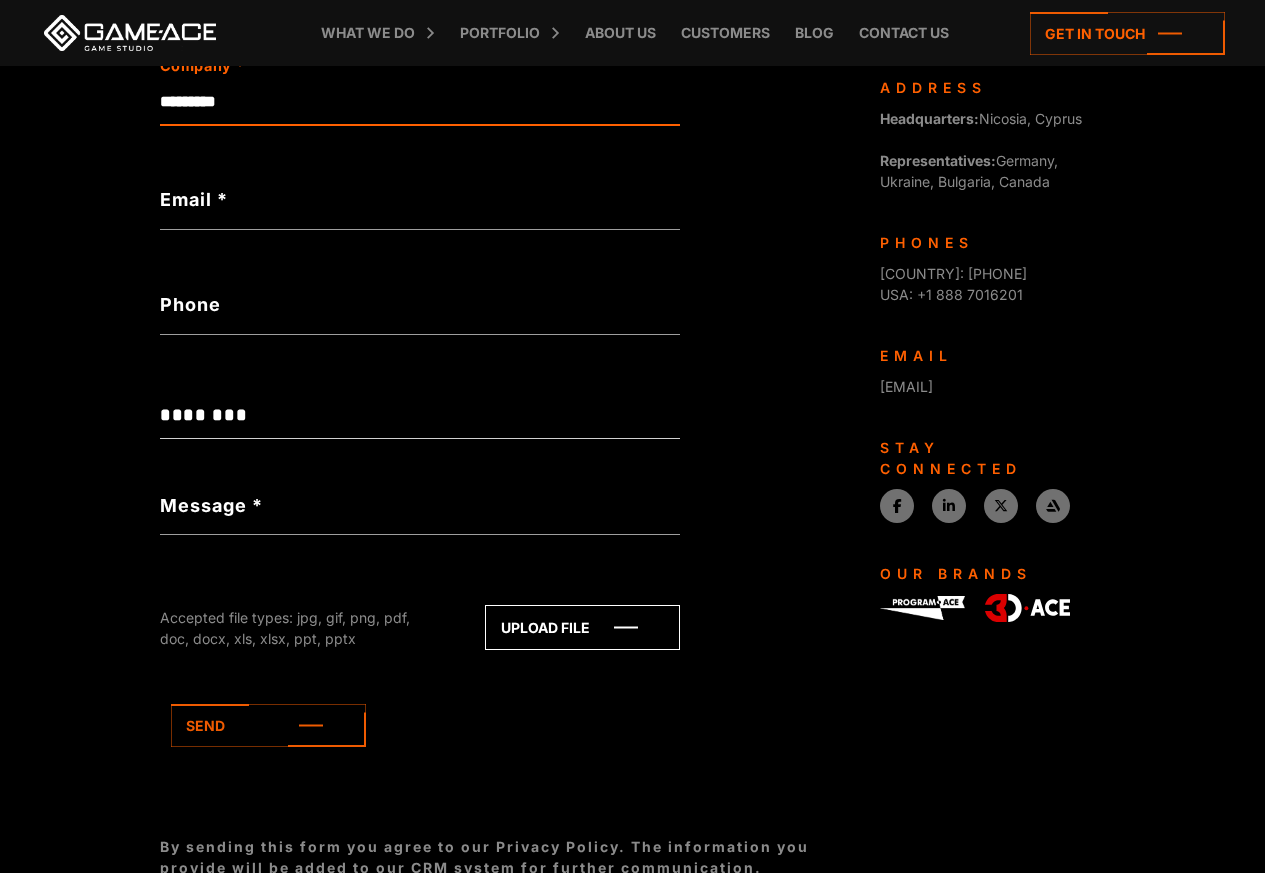 scroll, scrollTop: 656, scrollLeft: 0, axis: vertical 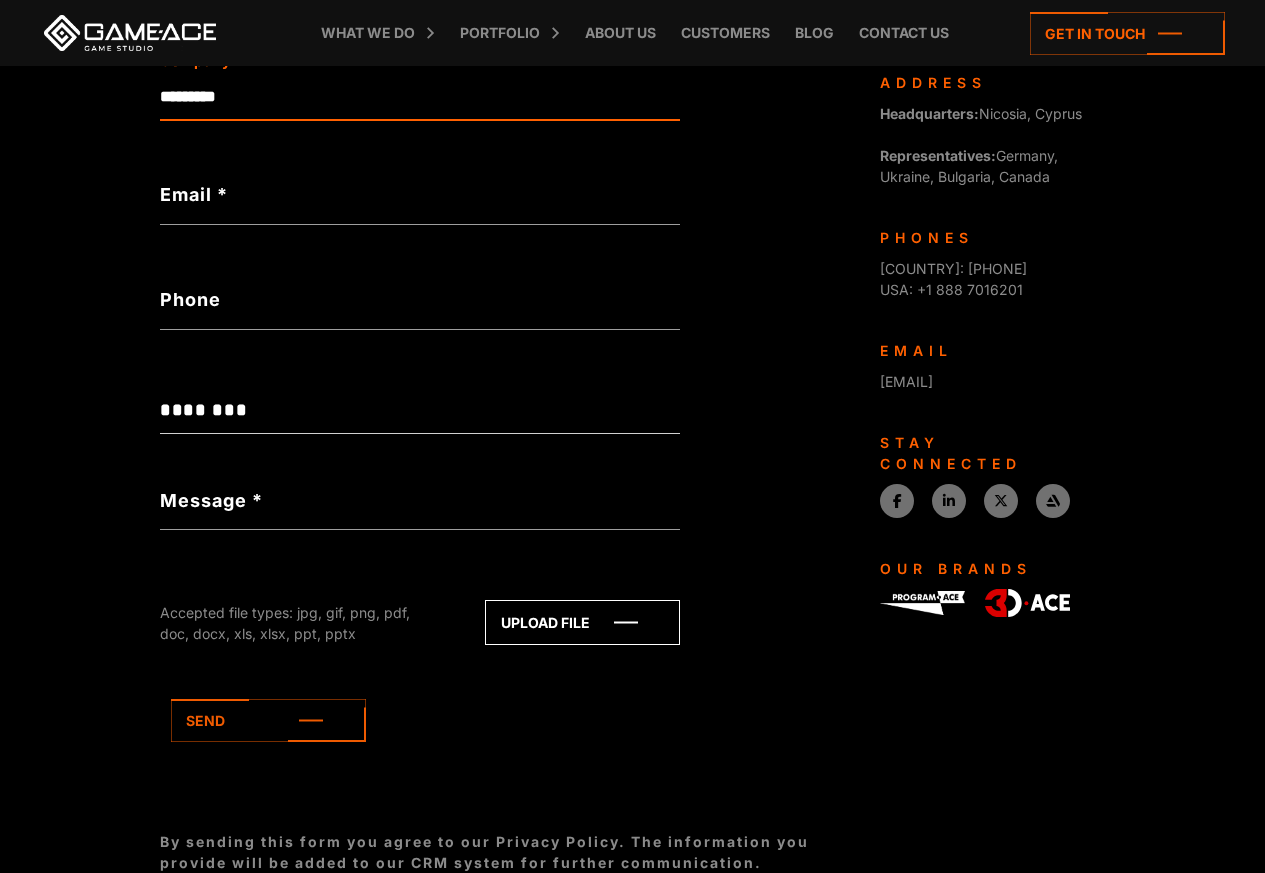 type on "*********" 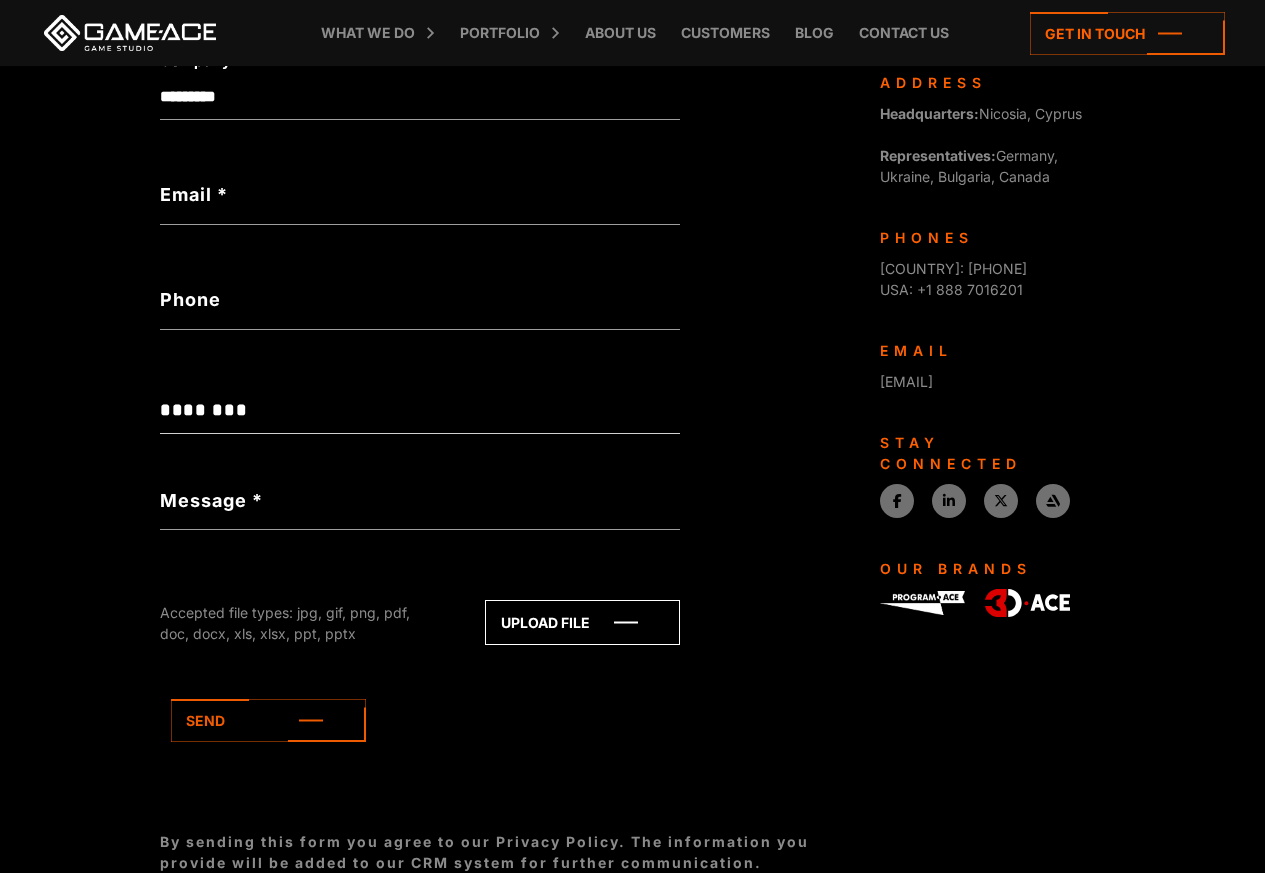 click on "Not a valid email" at bounding box center [420, 233] 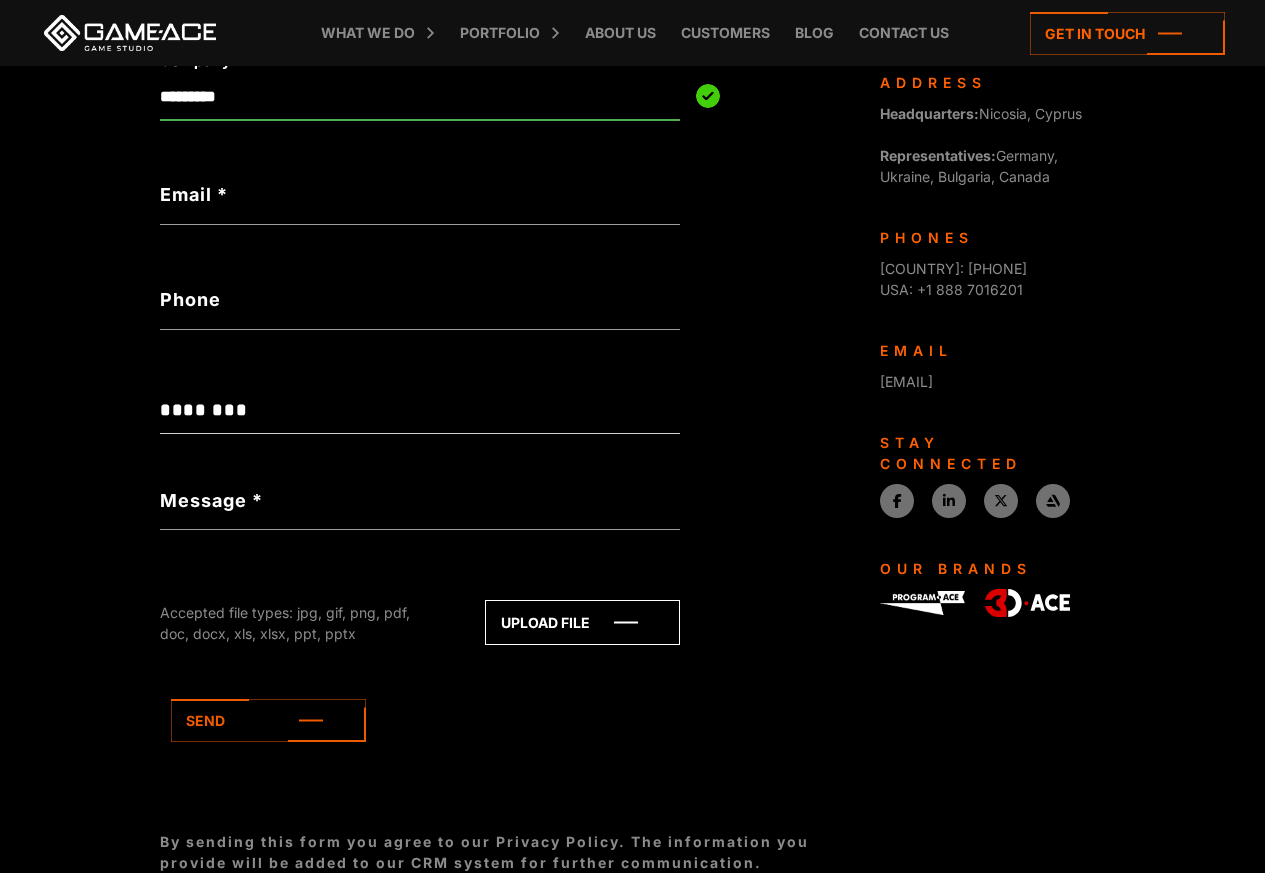 click on "Phone" at bounding box center (420, 299) 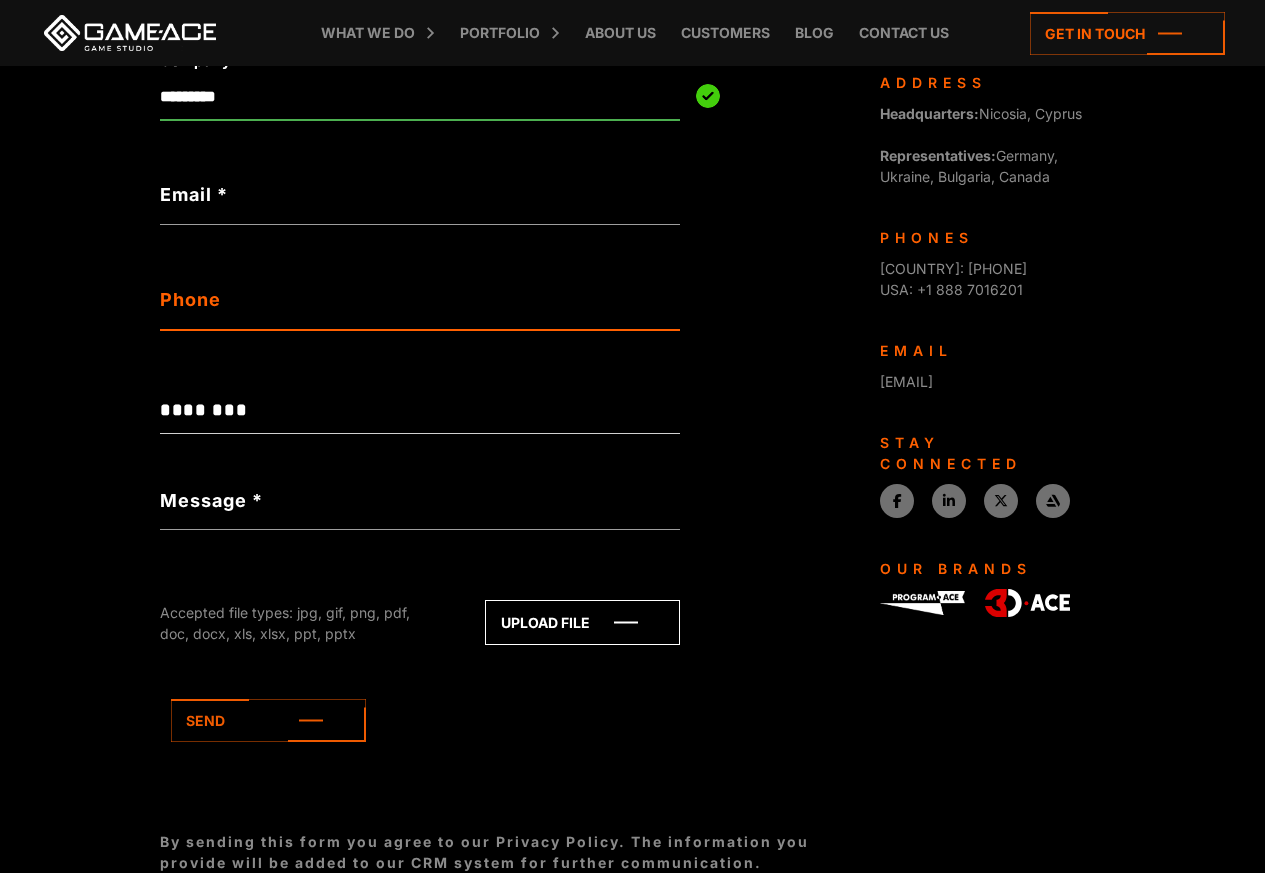 click on "Phone" at bounding box center (420, 307) 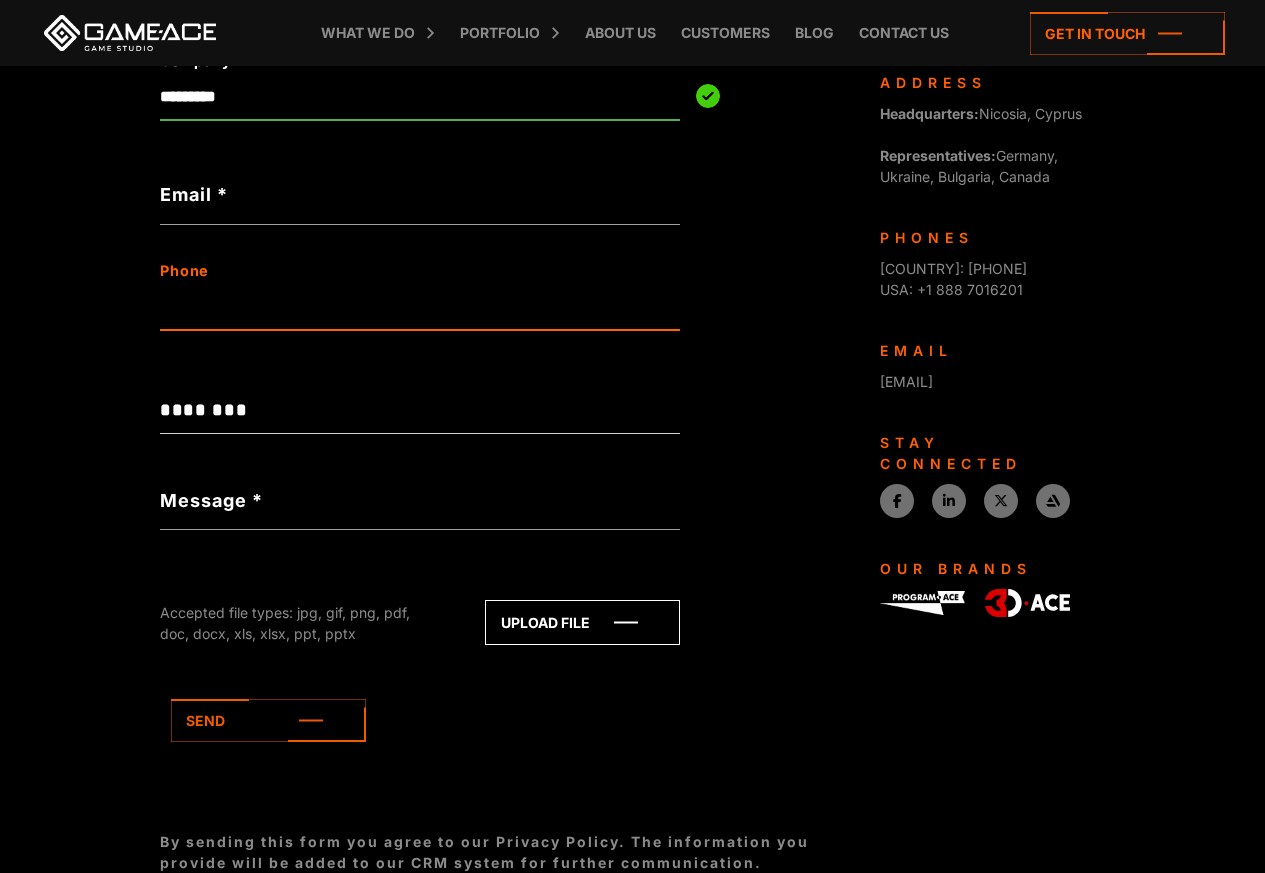 paste on "**********" 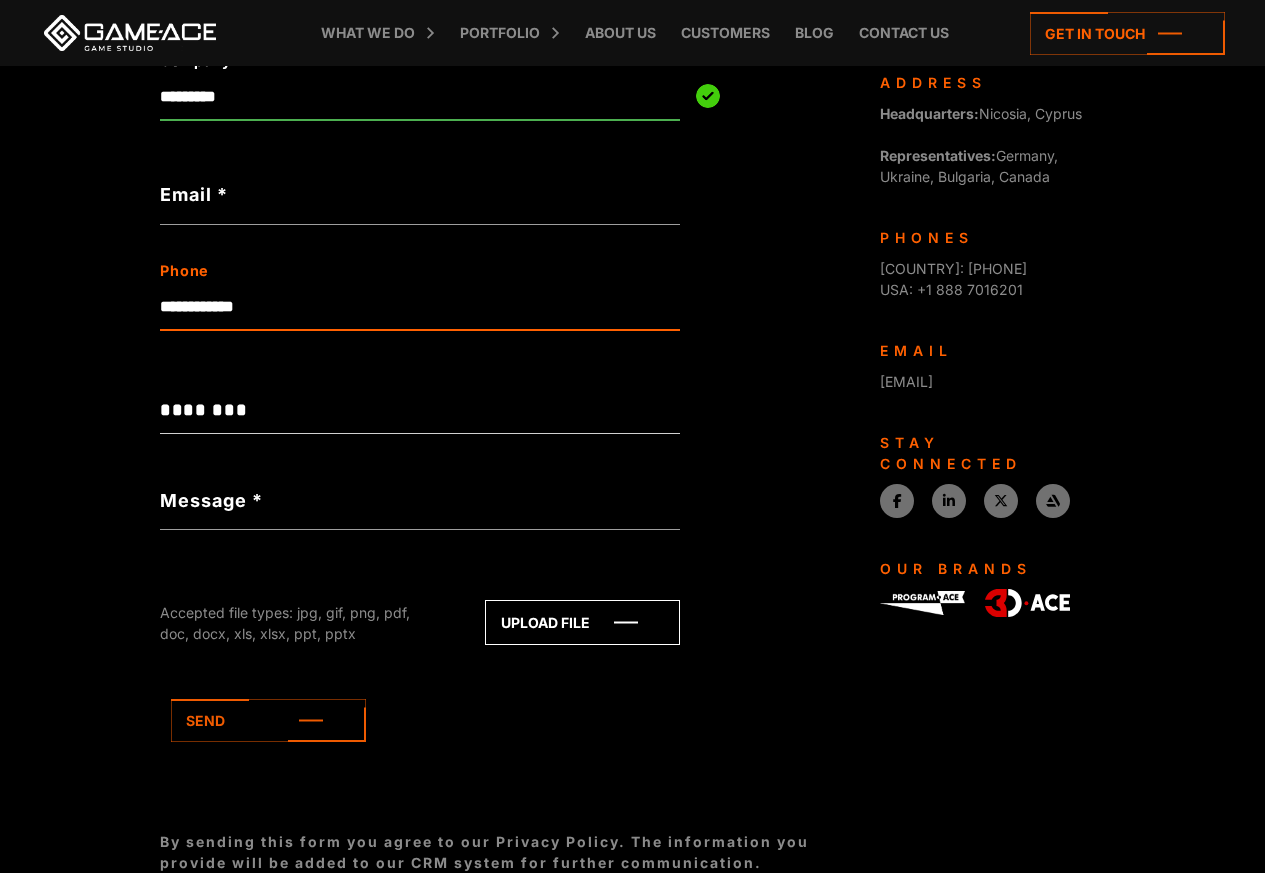 type on "**********" 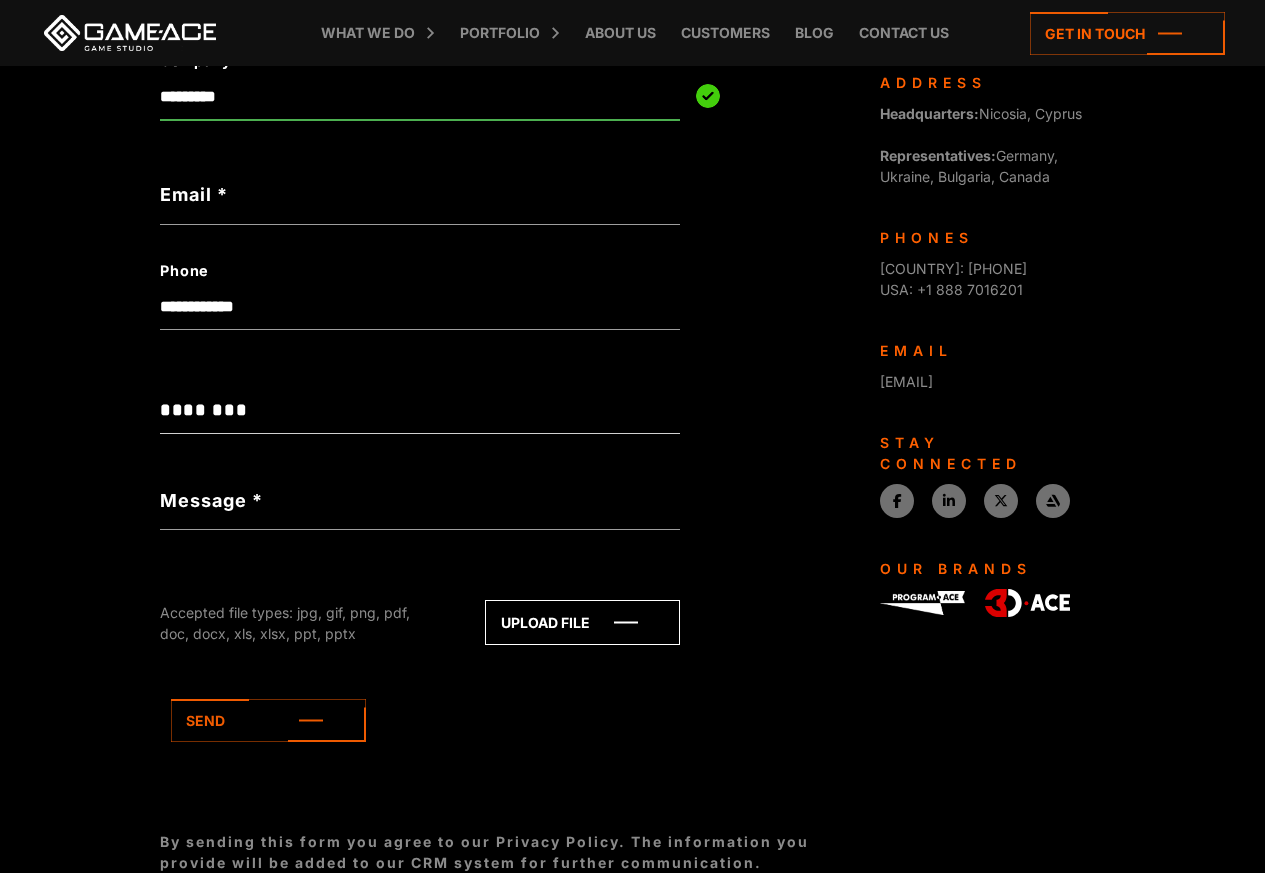 click on "**********" at bounding box center (420, 411) 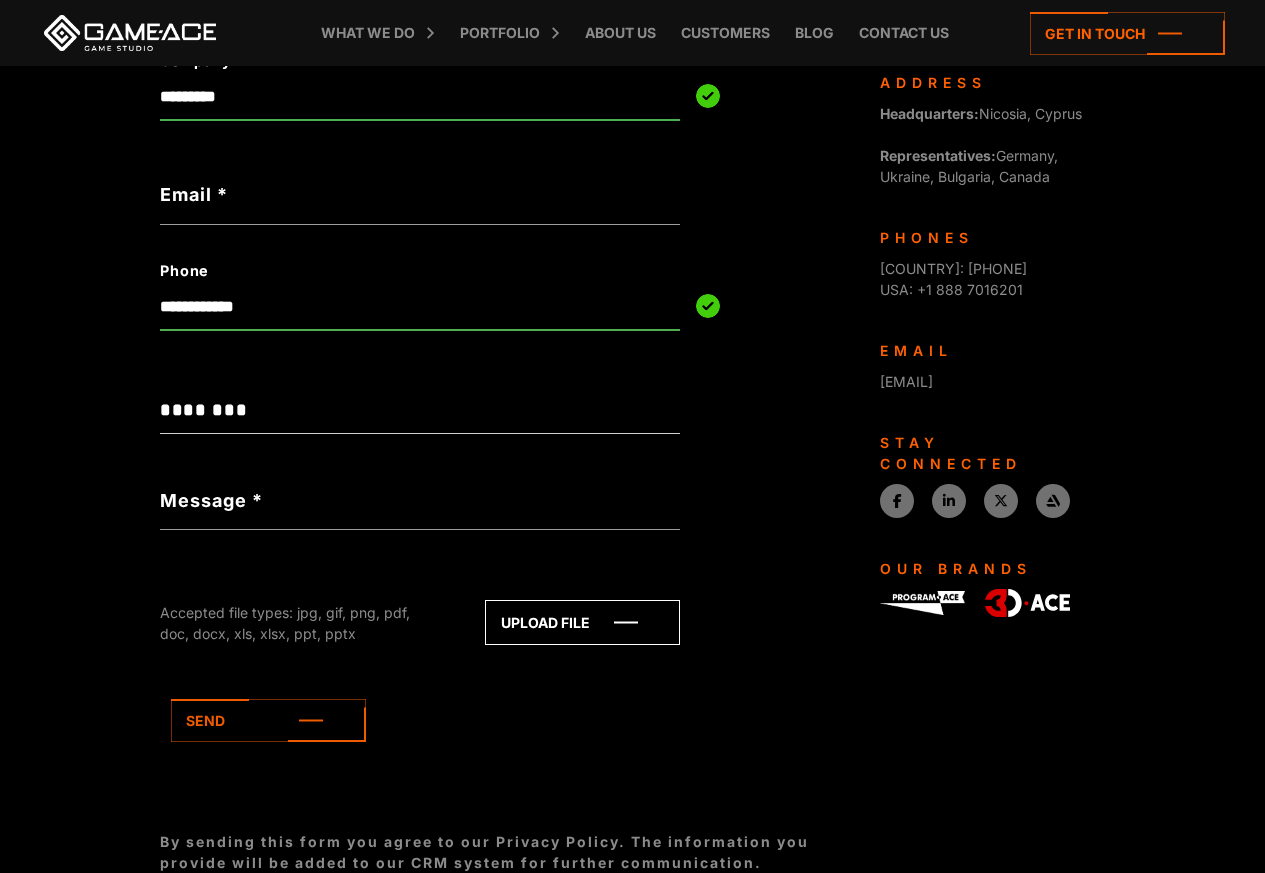 select on "**********" 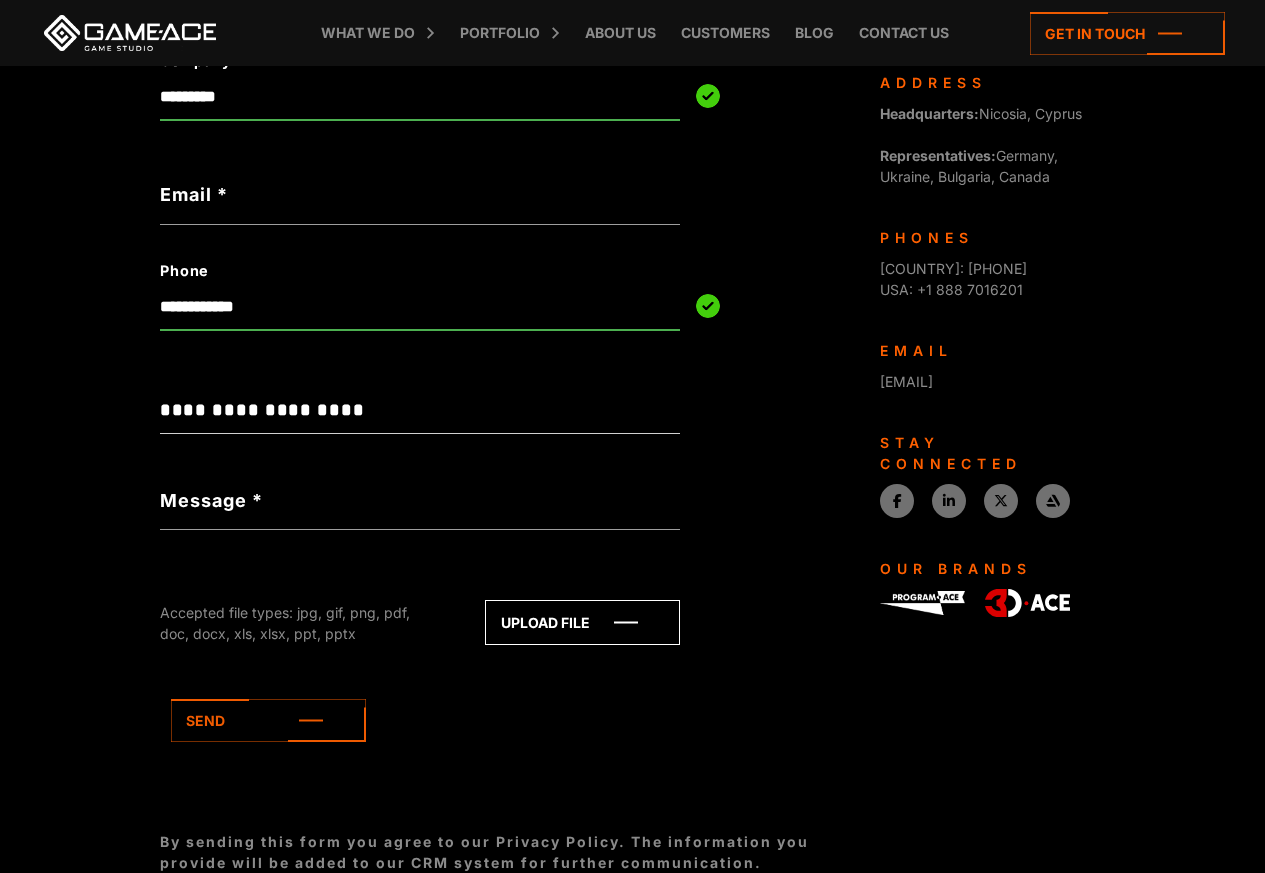 click on "**********" at bounding box center (420, 411) 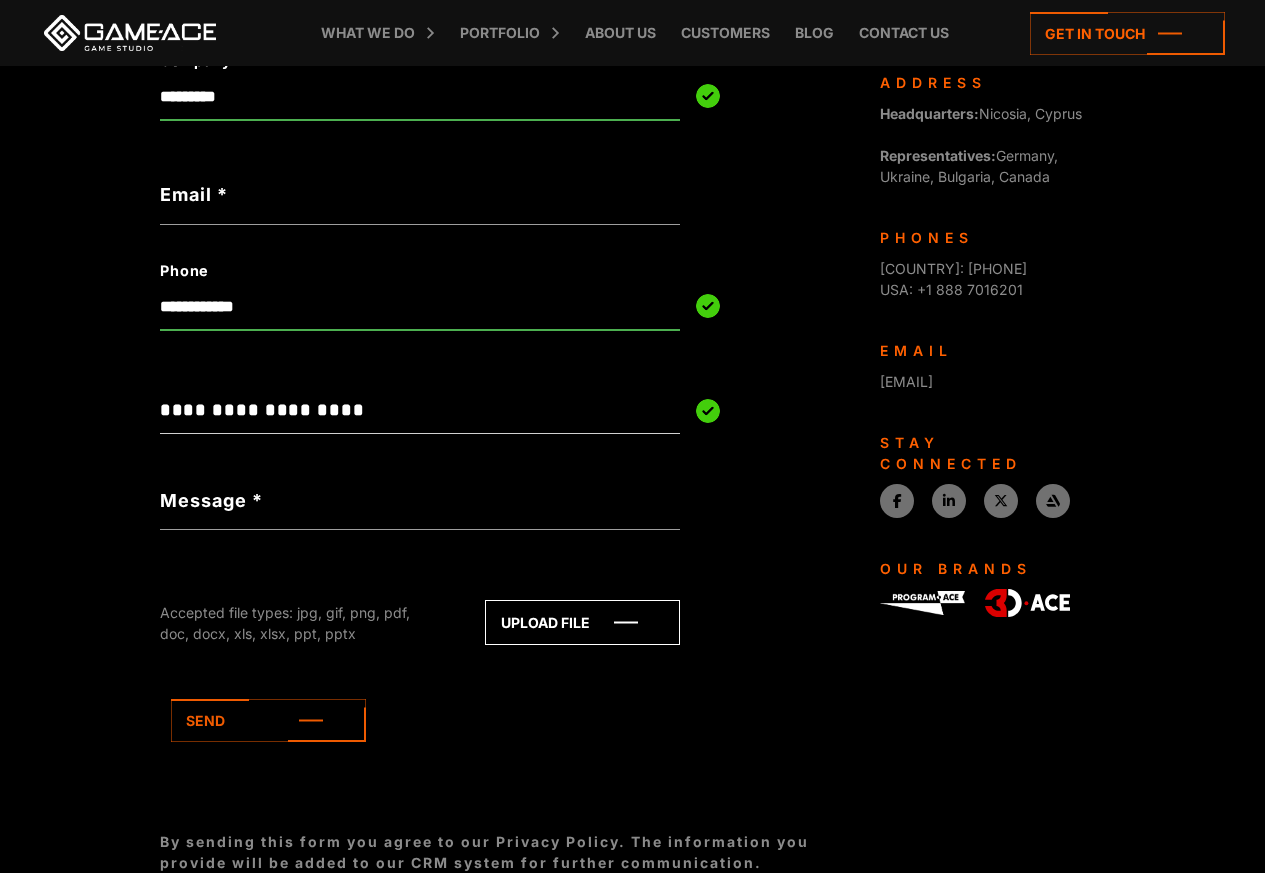click on "Message *" at bounding box center [211, 500] 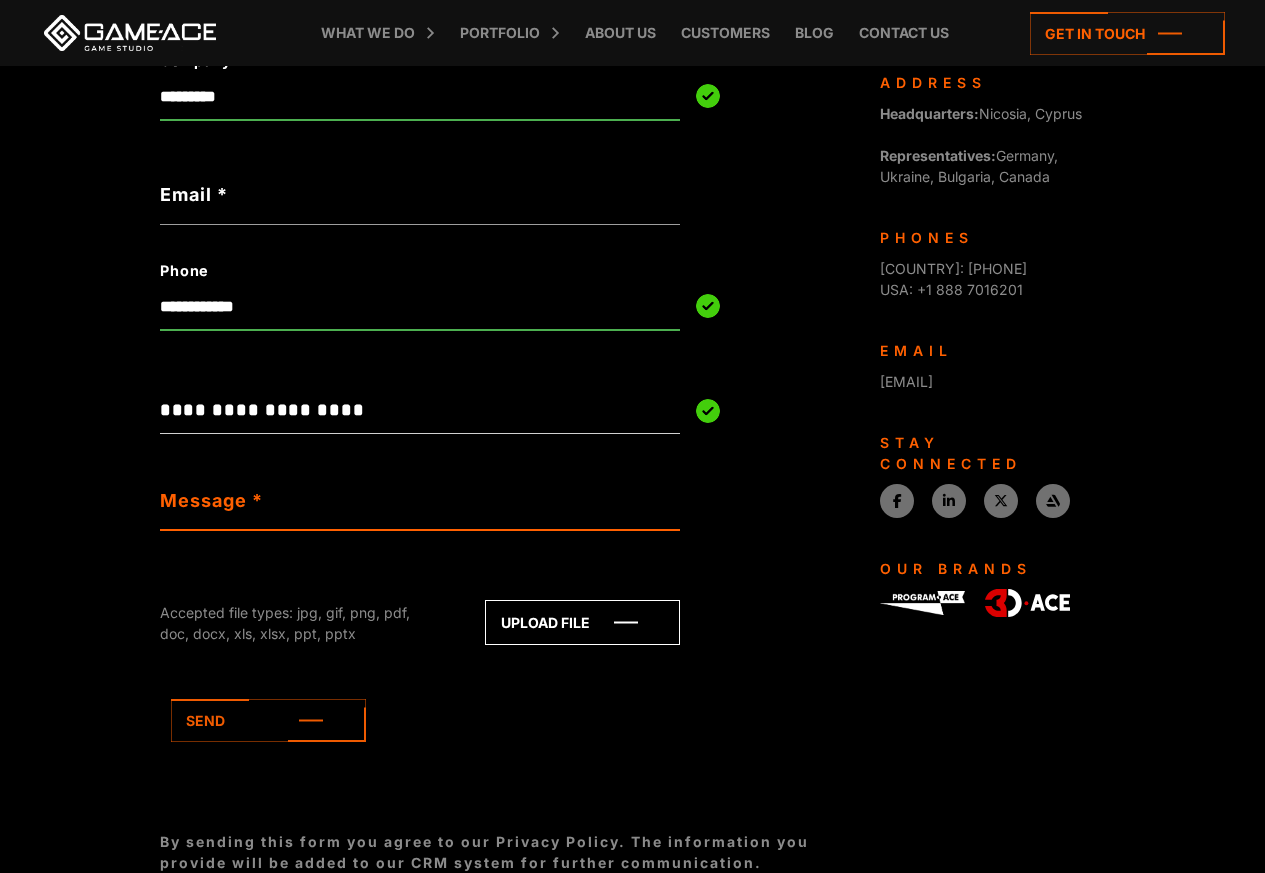 click on "Message *" at bounding box center (420, 507) 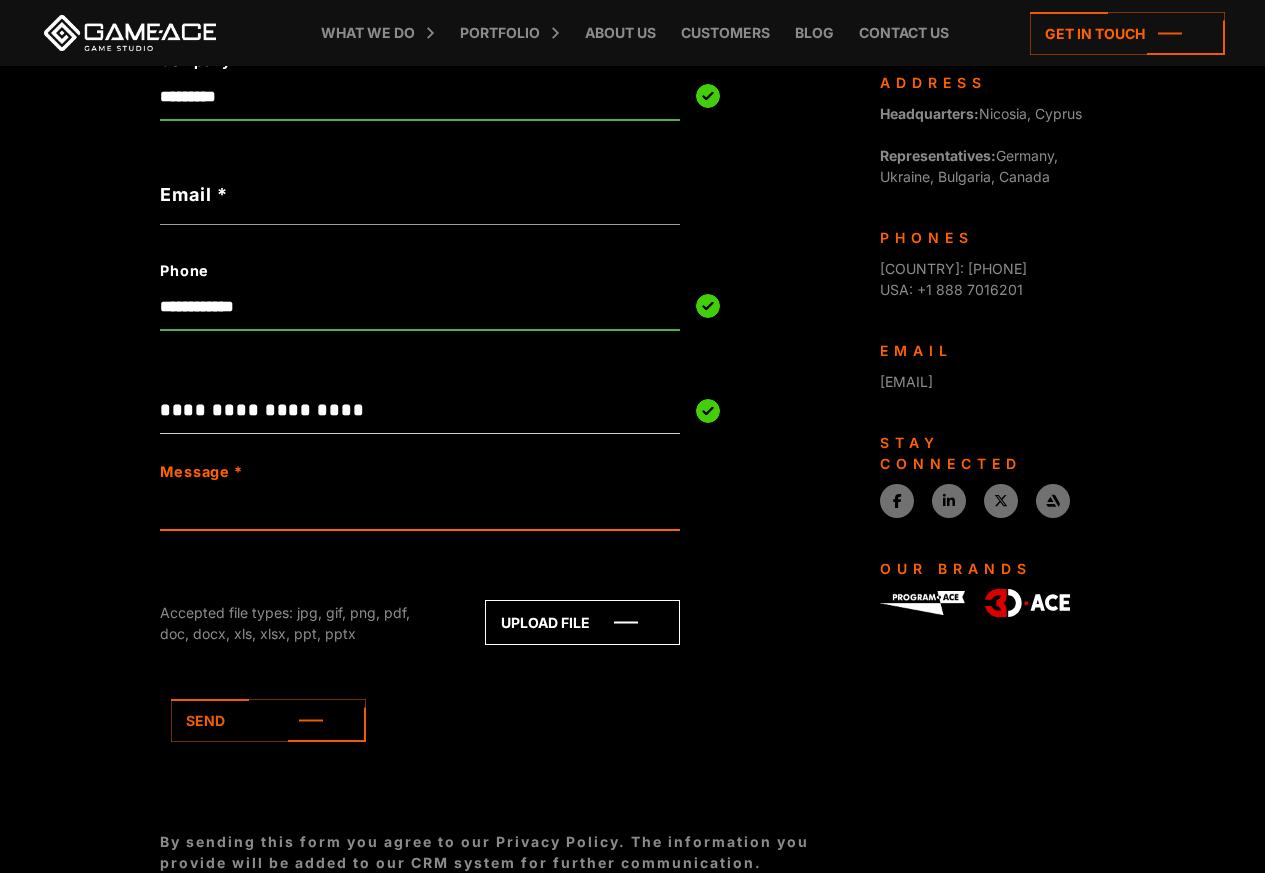 paste on "**********" 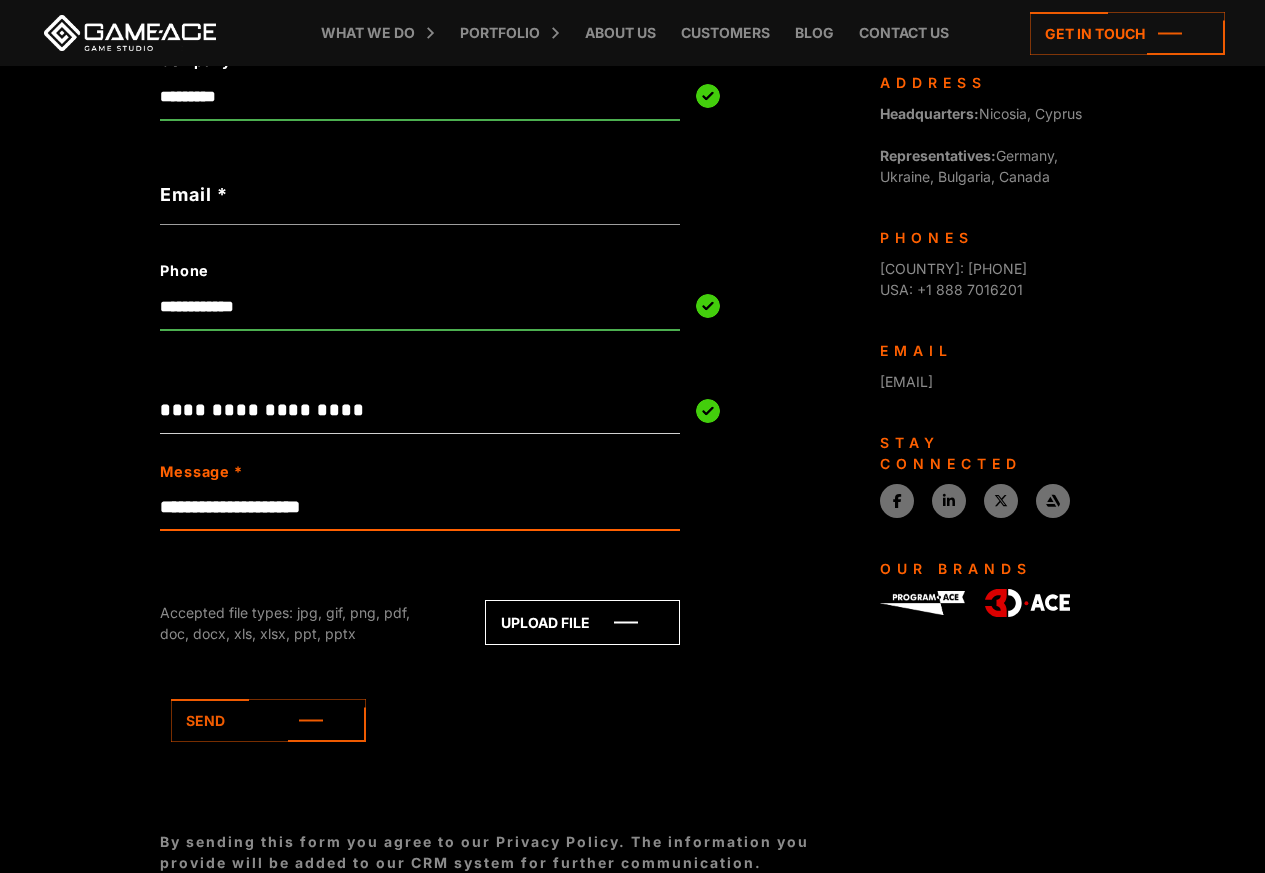 scroll, scrollTop: 41, scrollLeft: 0, axis: vertical 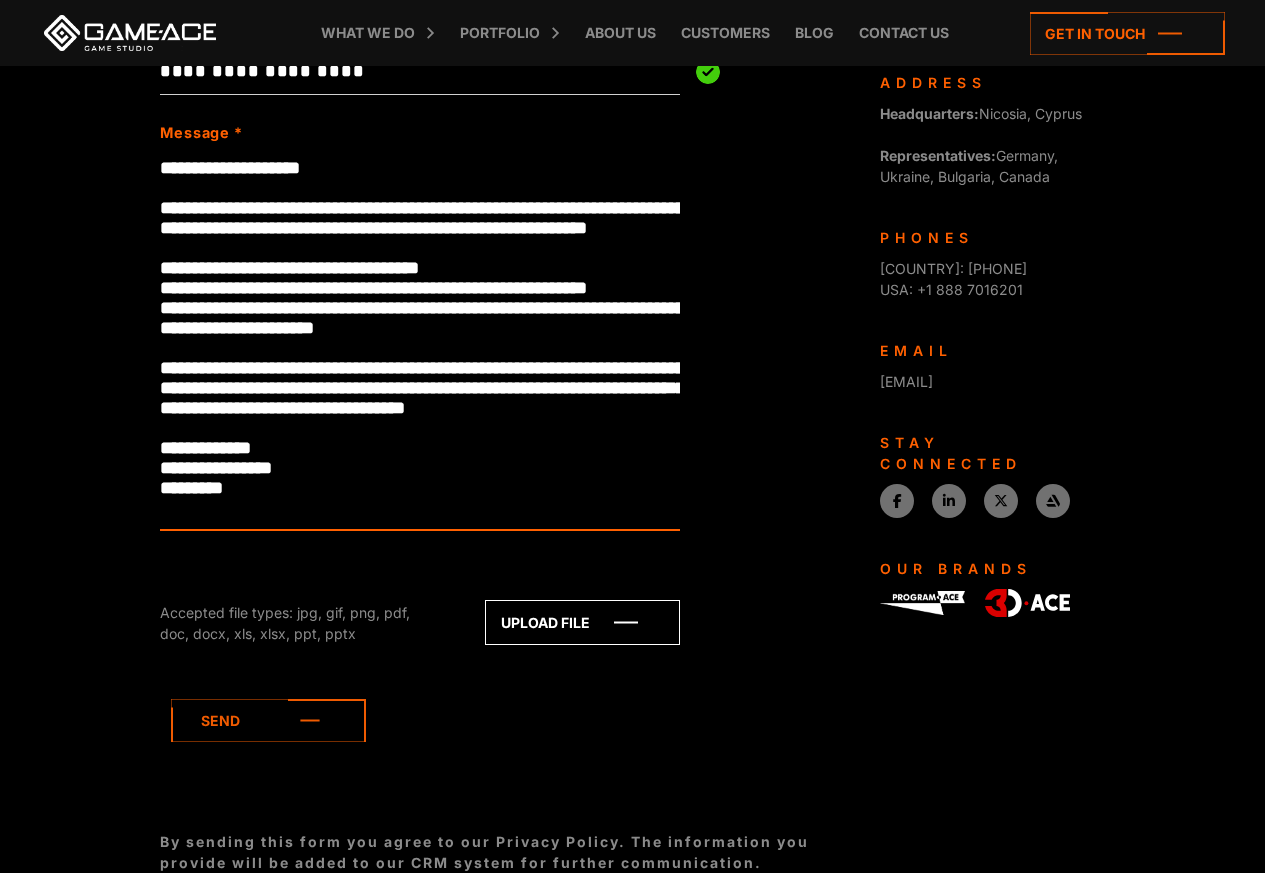 type on "**********" 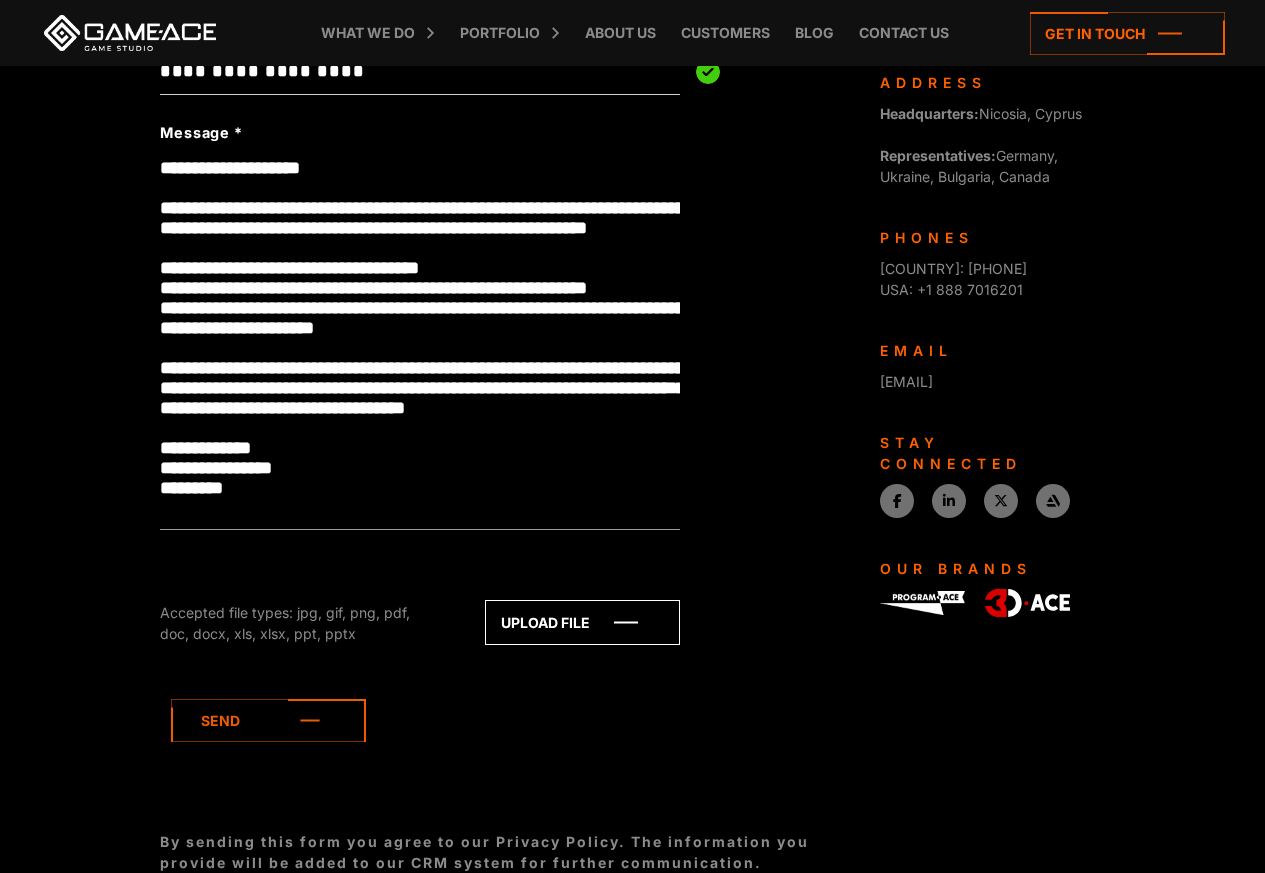 click 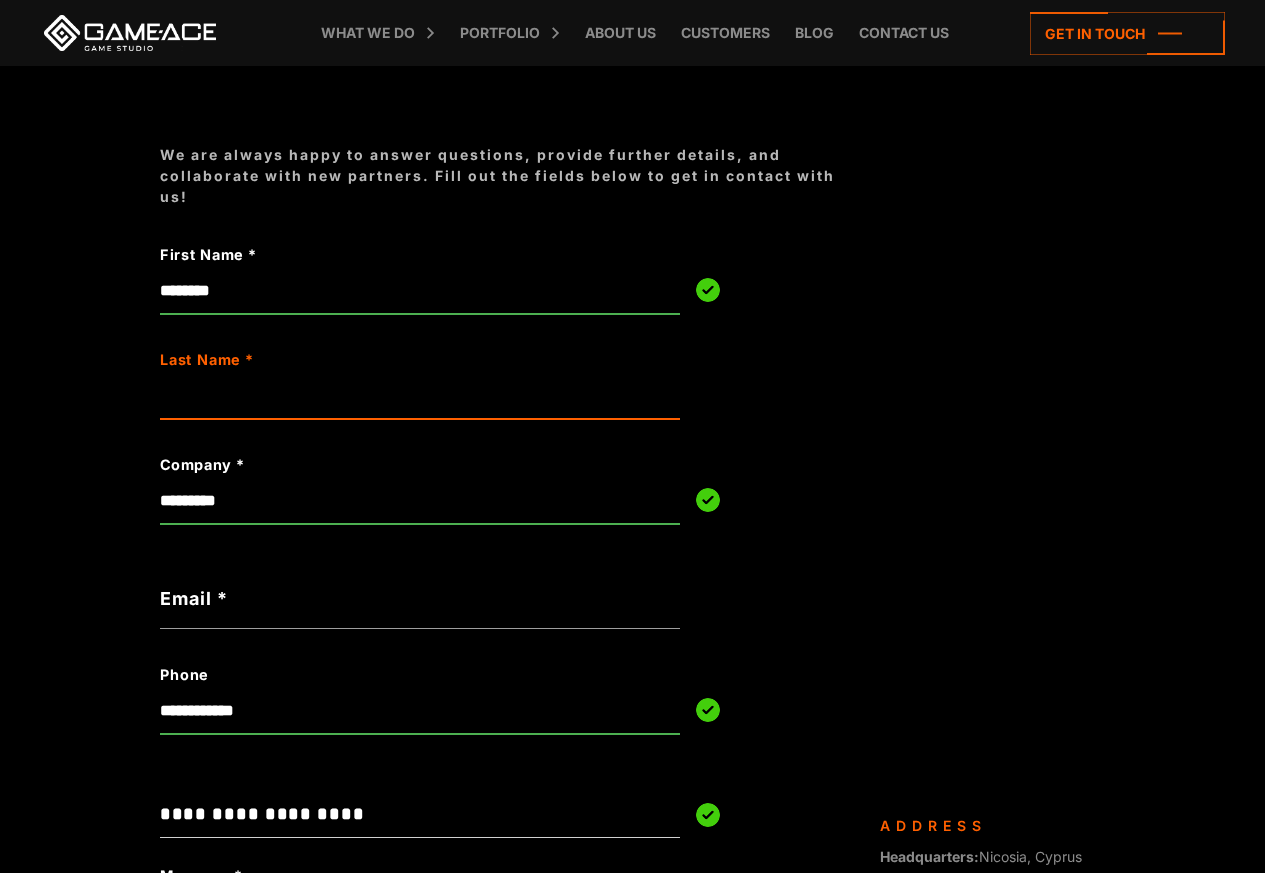 scroll, scrollTop: 211, scrollLeft: 0, axis: vertical 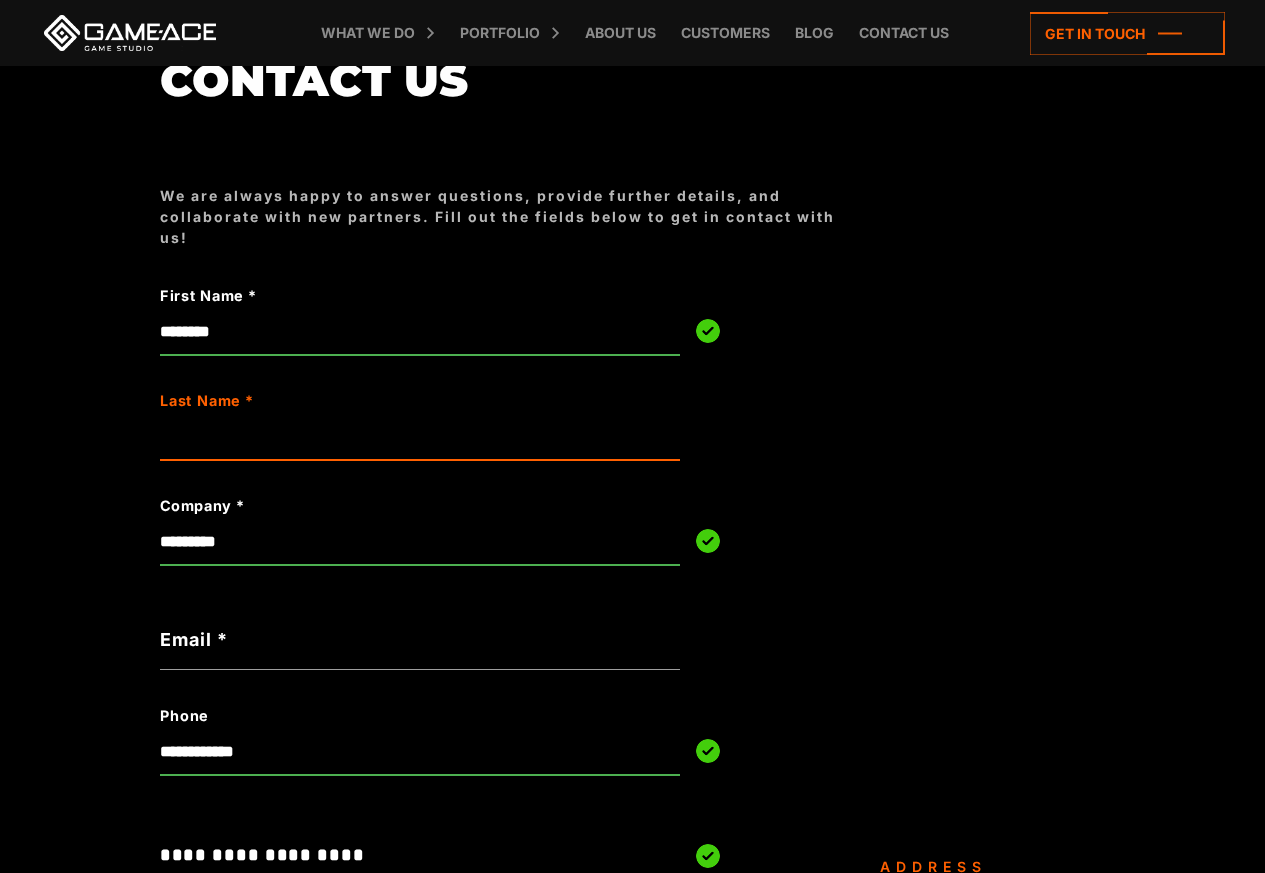 click on "Last Name *" at bounding box center (420, 437) 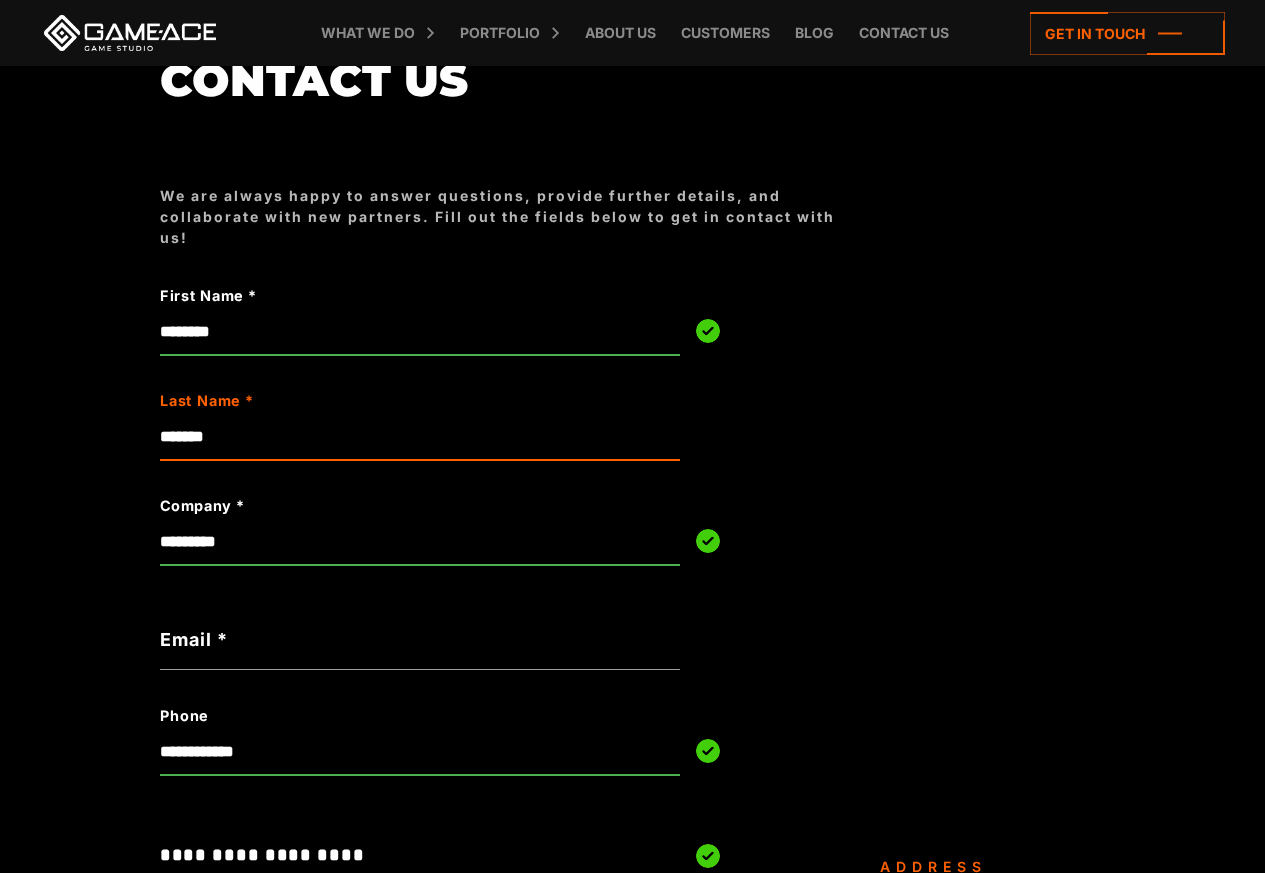 type on "*******" 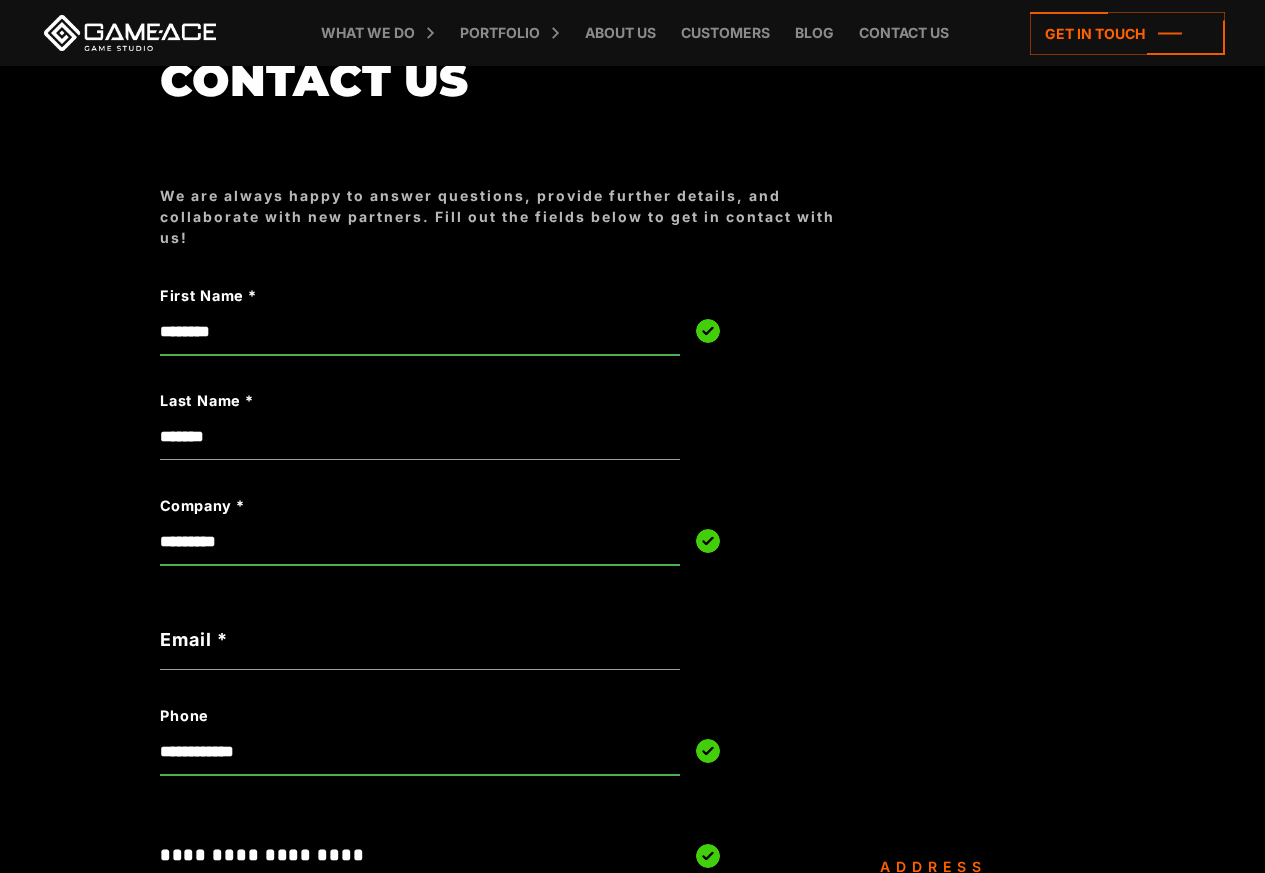 click on "Not a valid email" at bounding box center [420, 678] 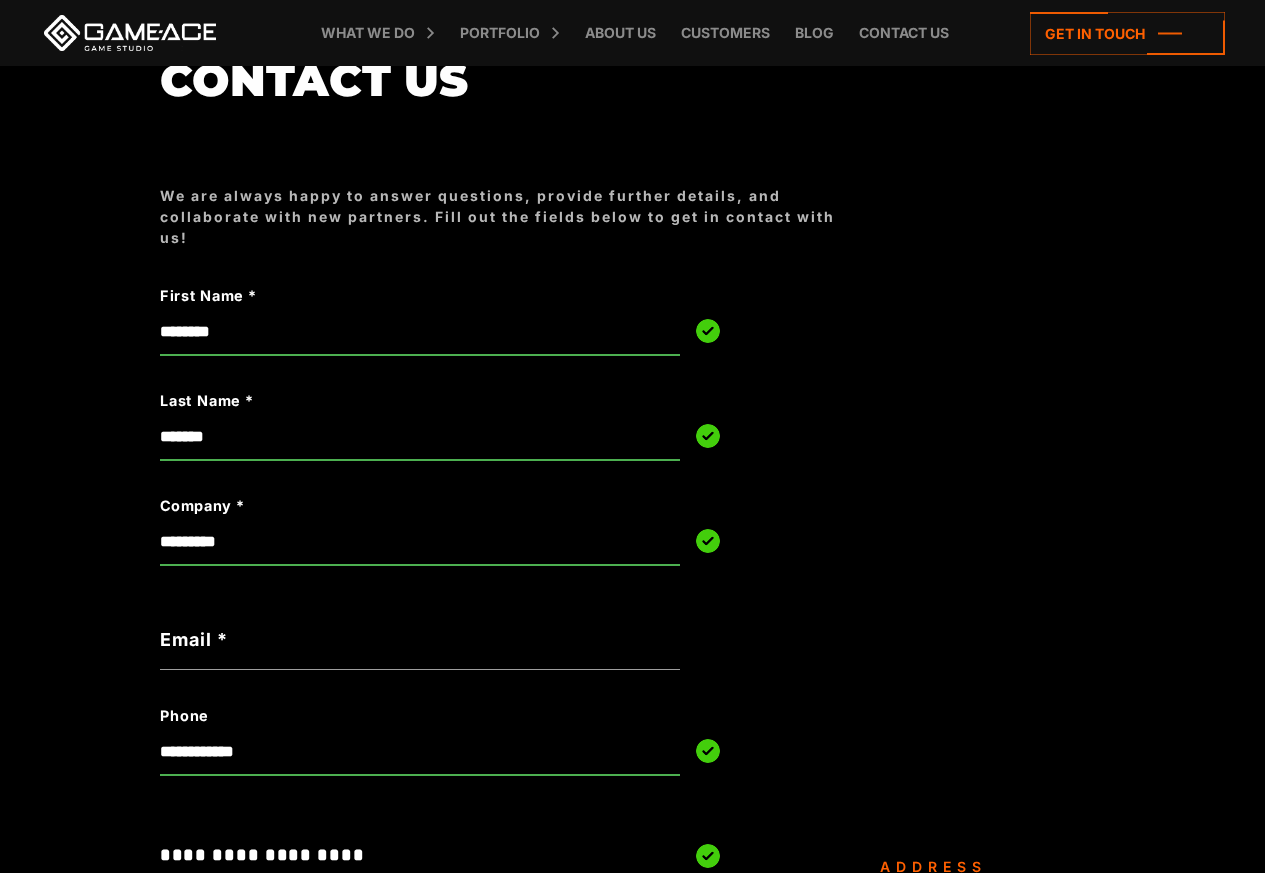 click on "Email *" at bounding box center [420, 639] 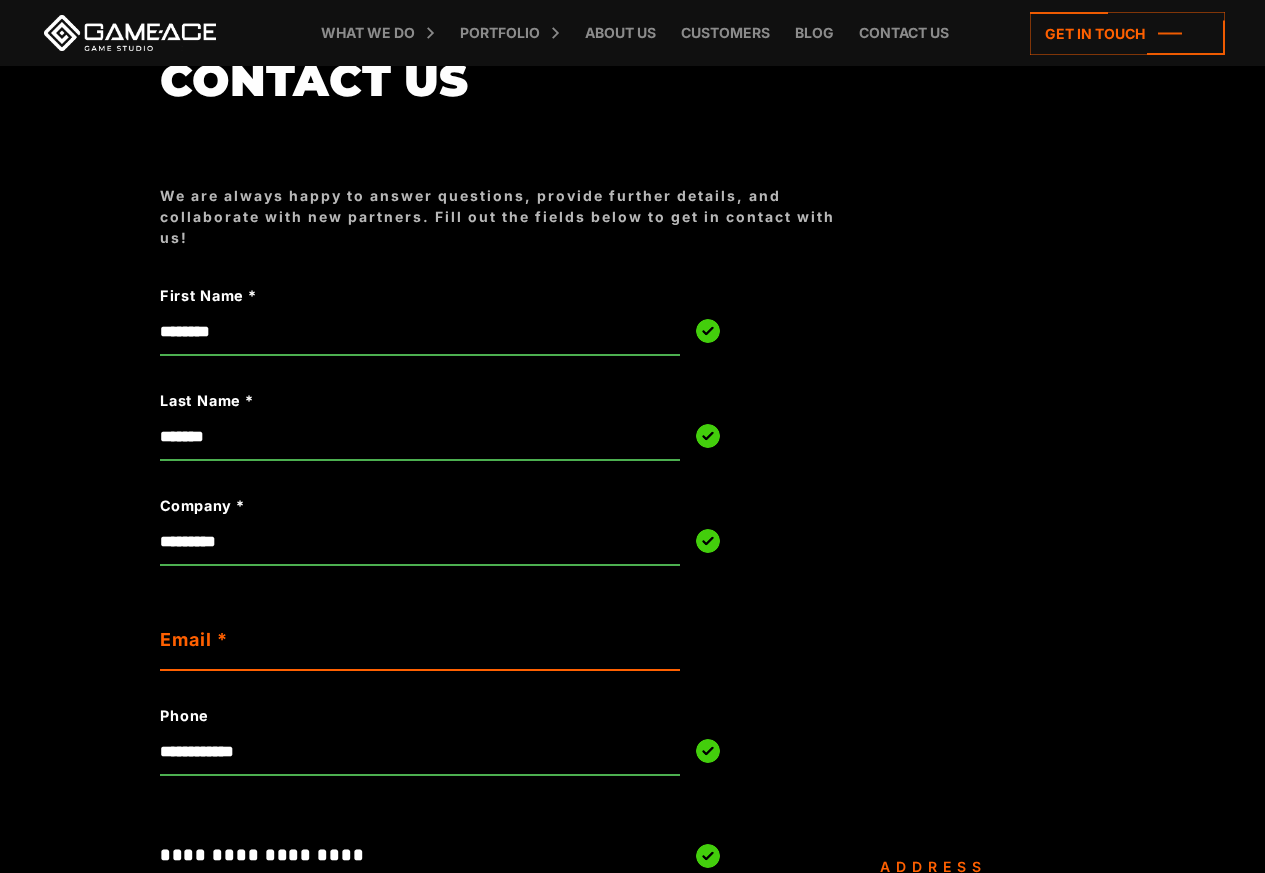 click on "Email *" at bounding box center (420, 647) 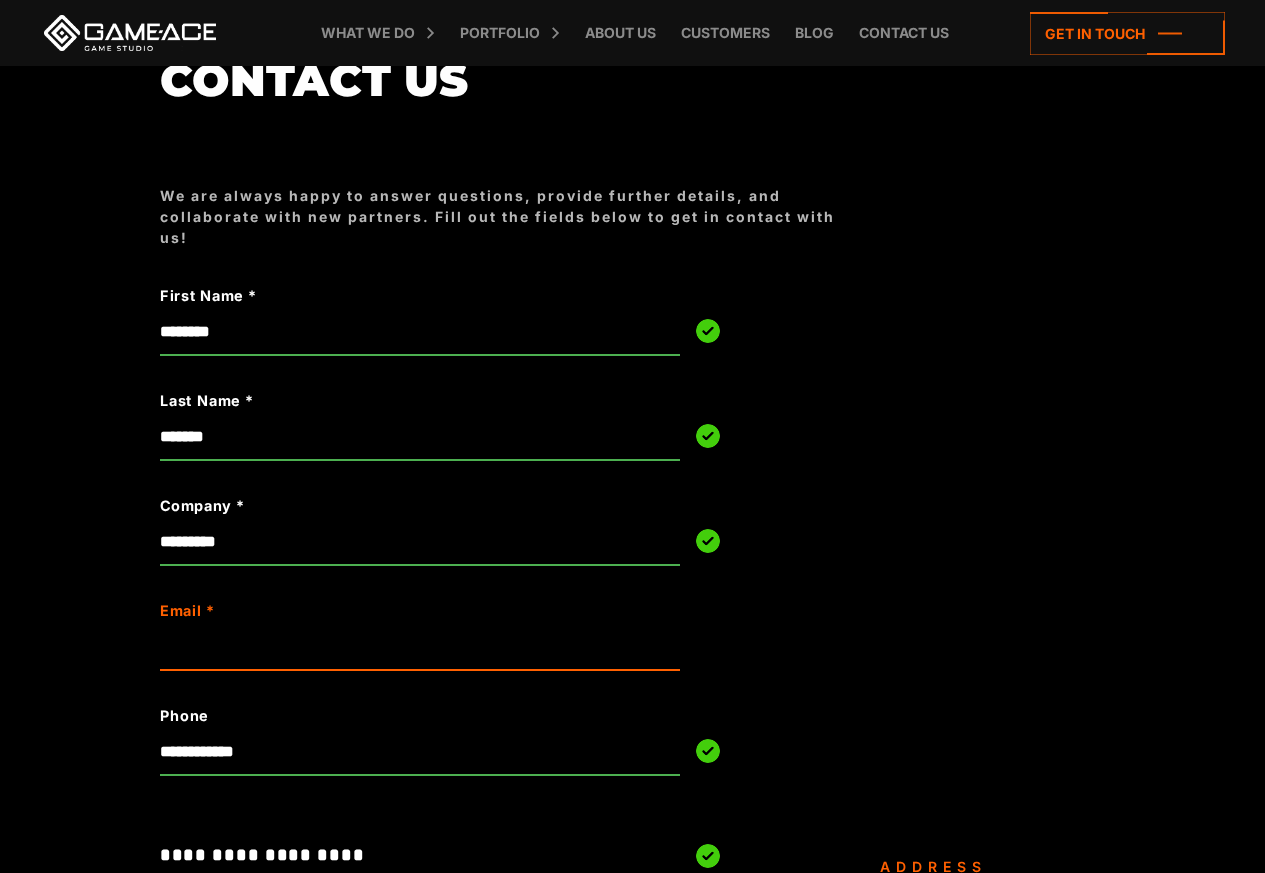paste on "**********" 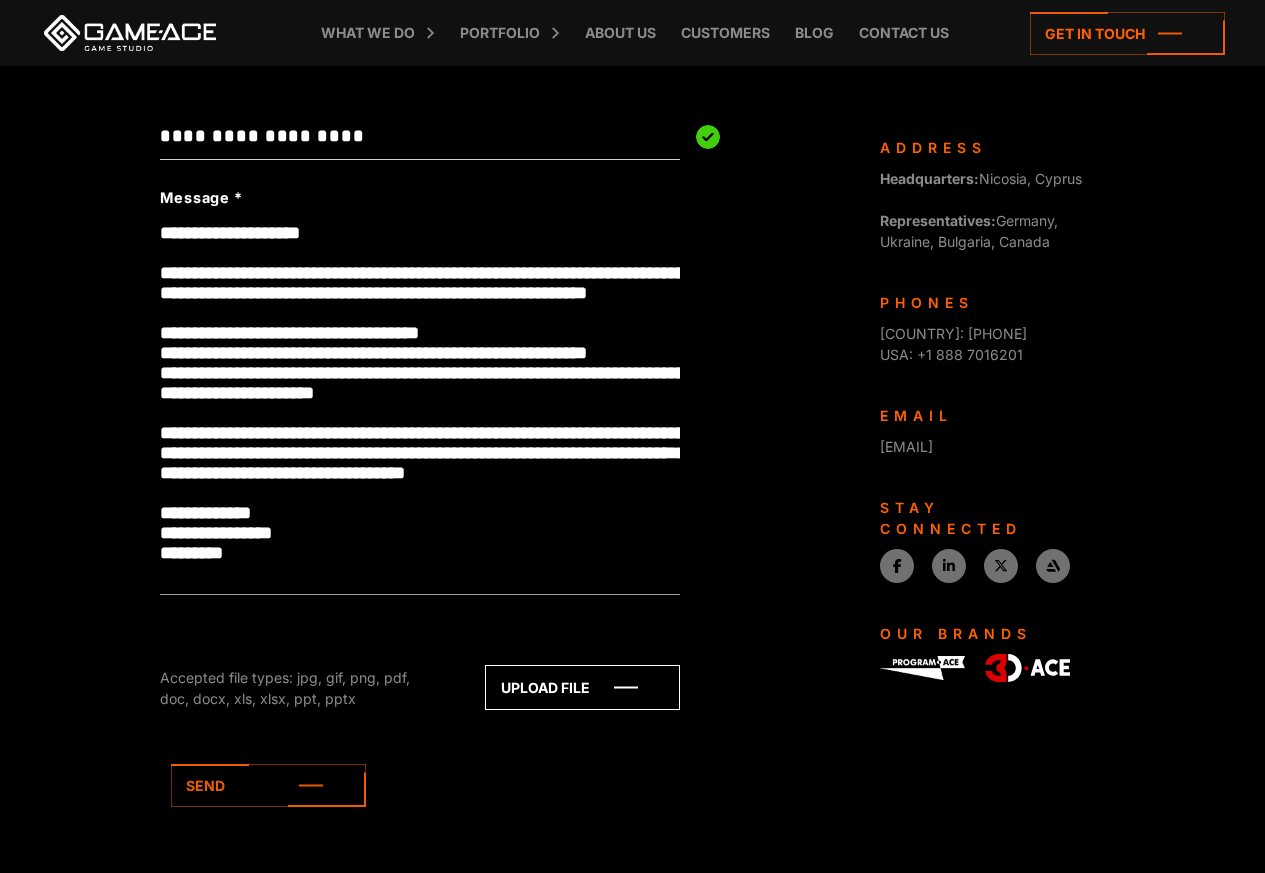 scroll, scrollTop: 931, scrollLeft: 0, axis: vertical 